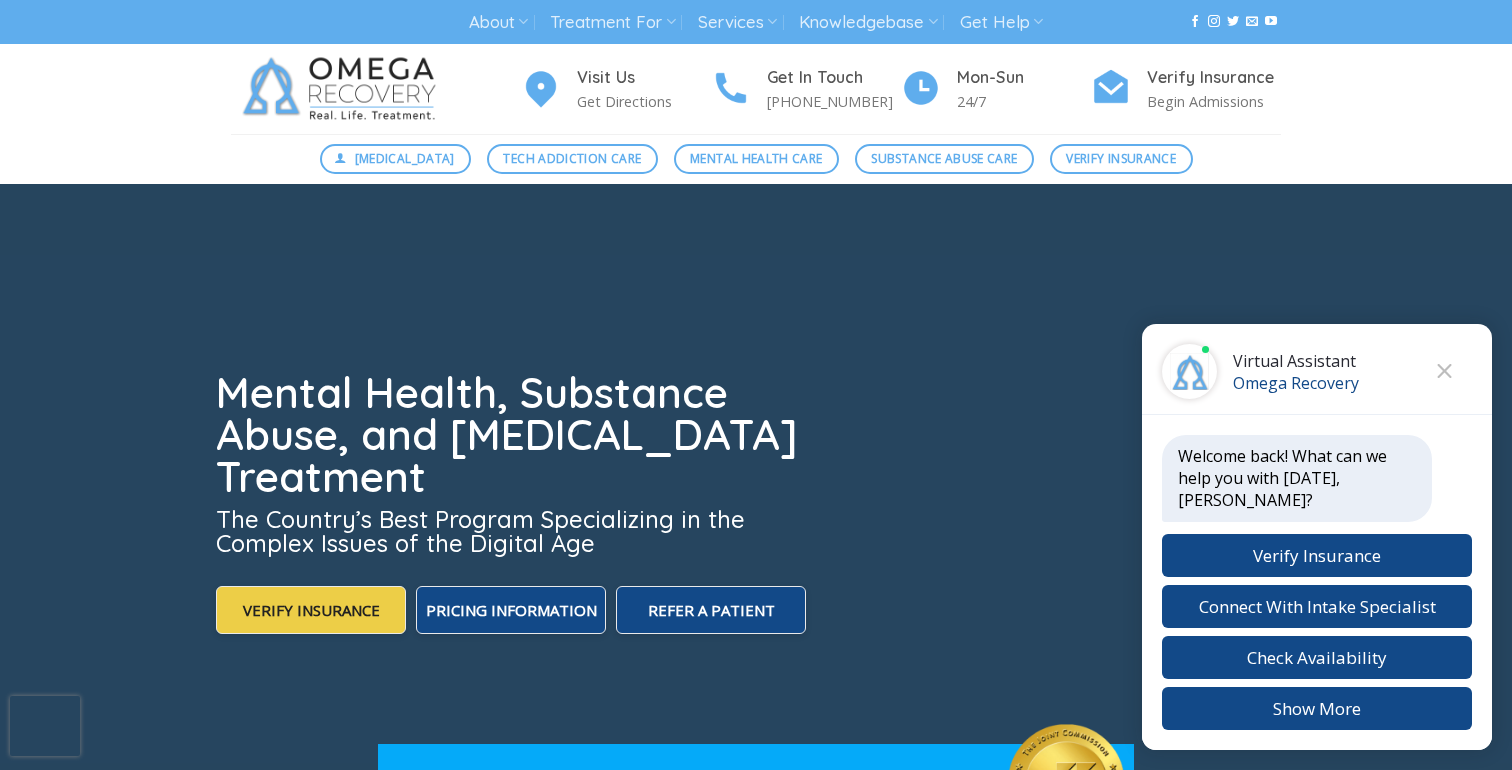 scroll, scrollTop: 0, scrollLeft: 0, axis: both 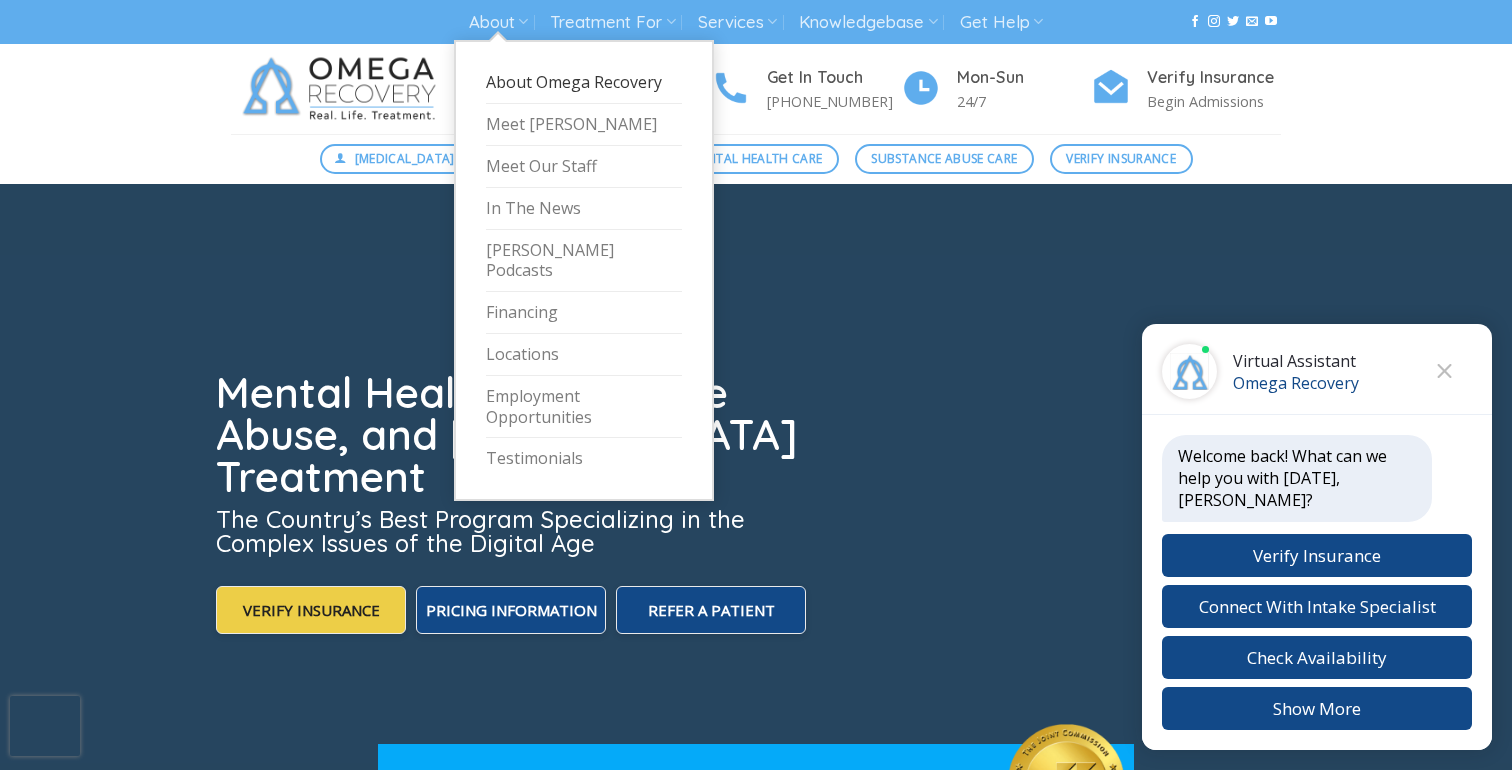 click on "About Omega Recovery" at bounding box center [584, 83] 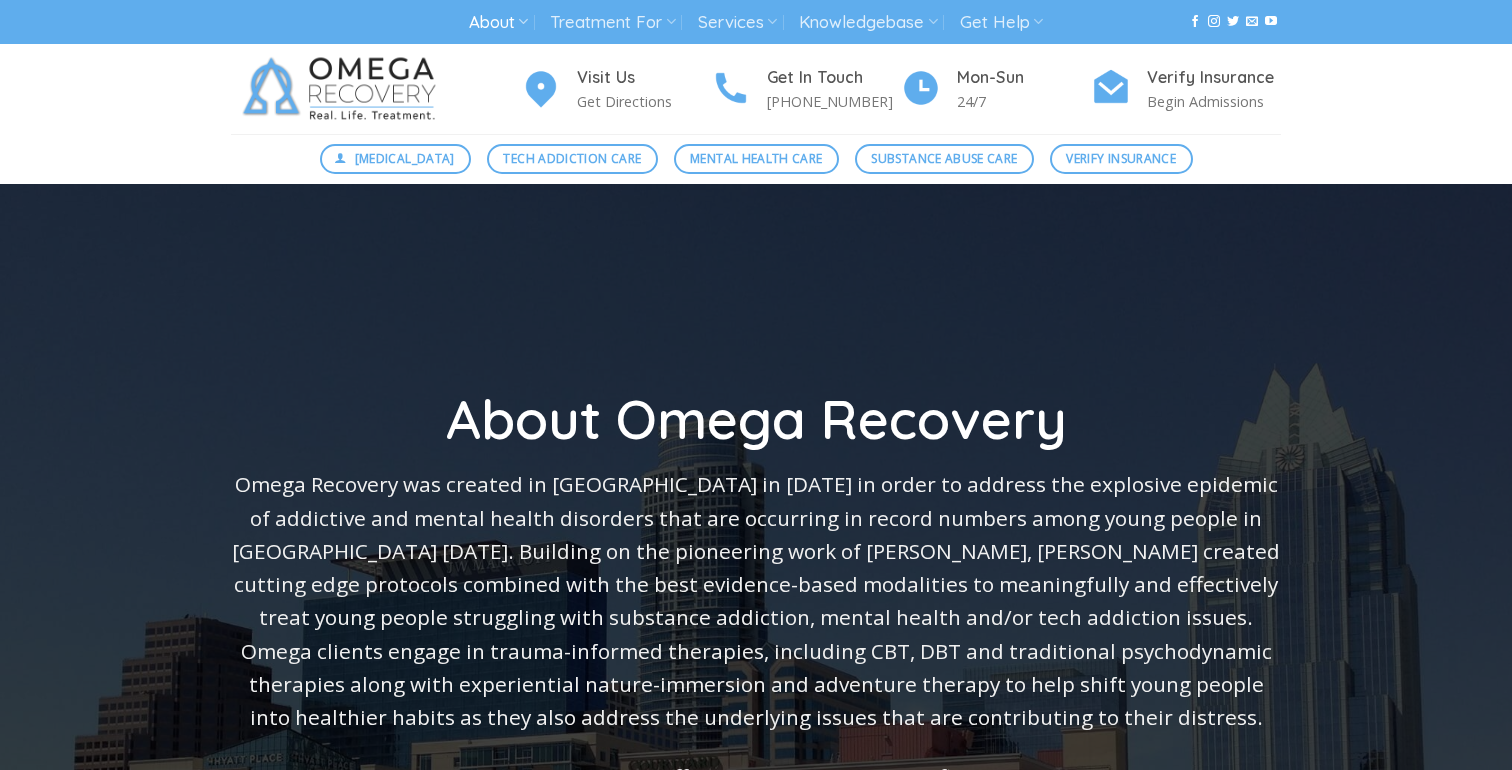 scroll, scrollTop: 0, scrollLeft: 0, axis: both 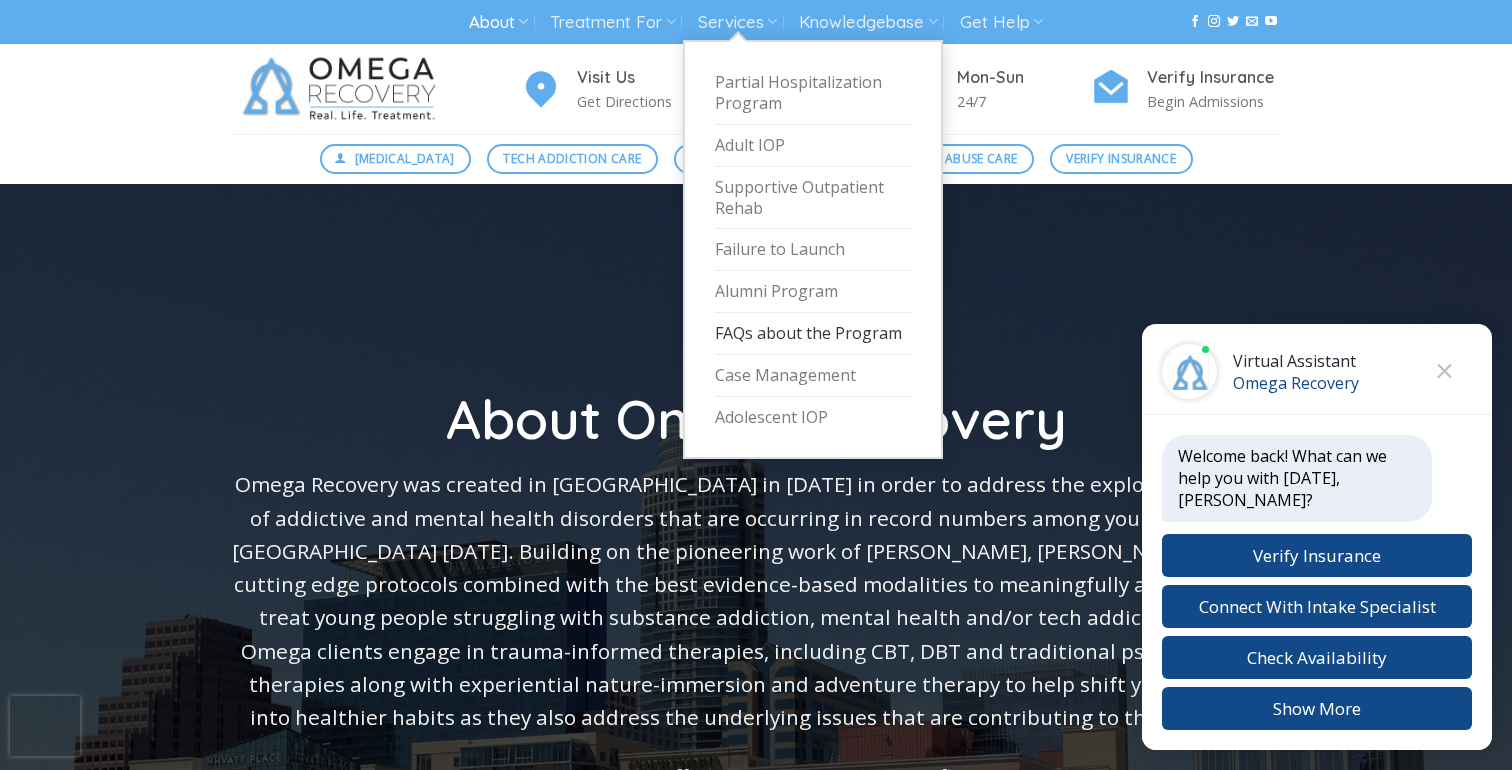 click on "FAQs about the Program" at bounding box center [813, 334] 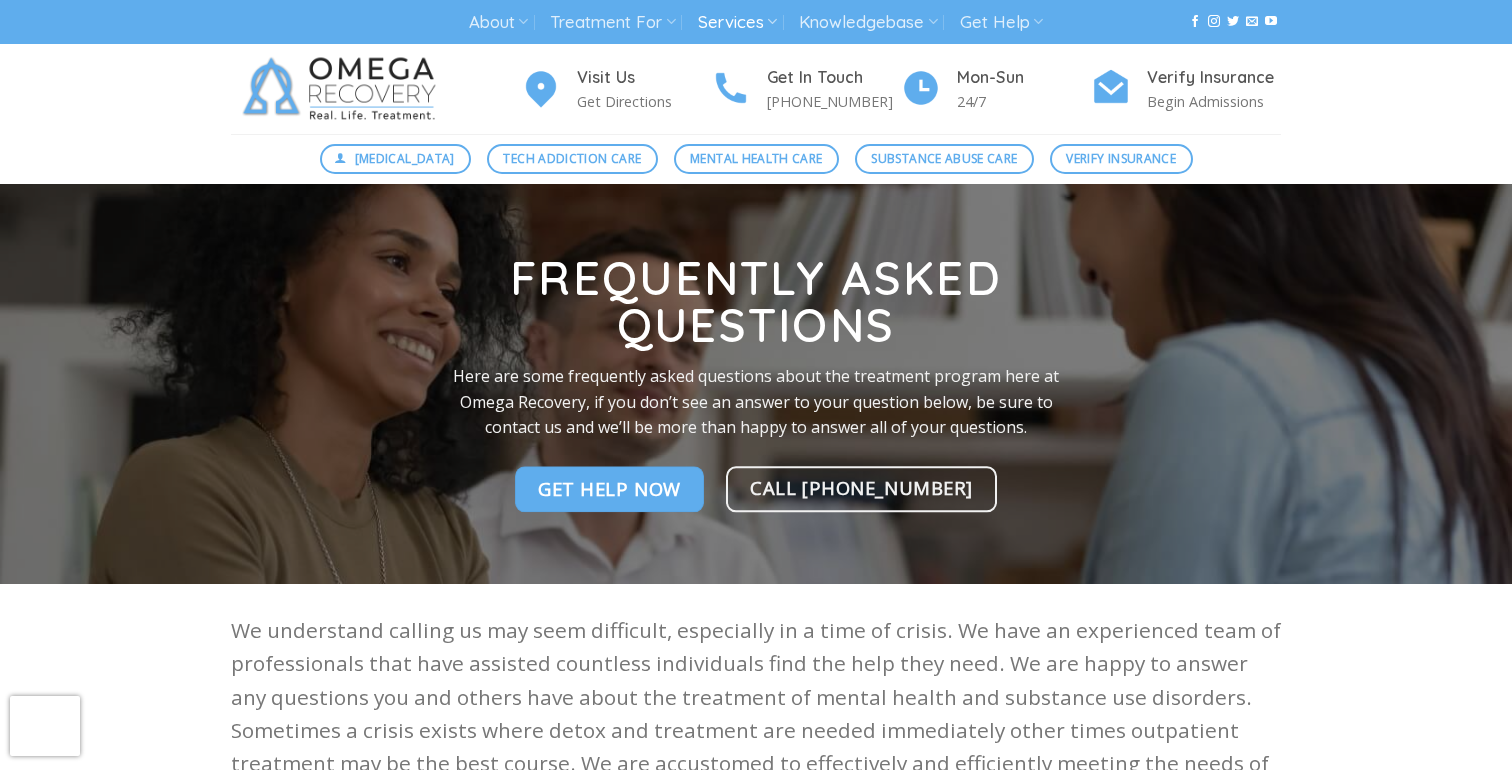 scroll, scrollTop: 0, scrollLeft: 0, axis: both 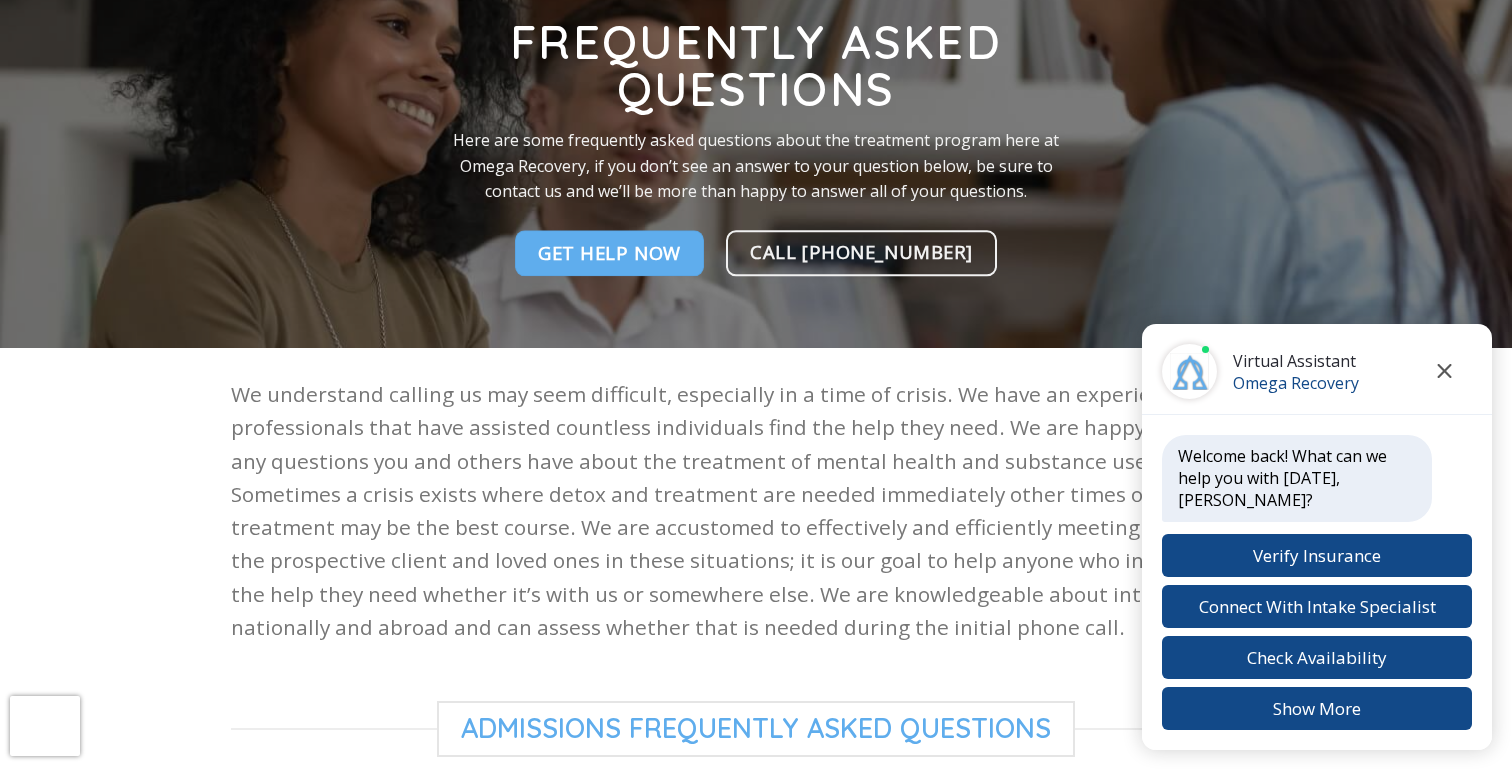 click 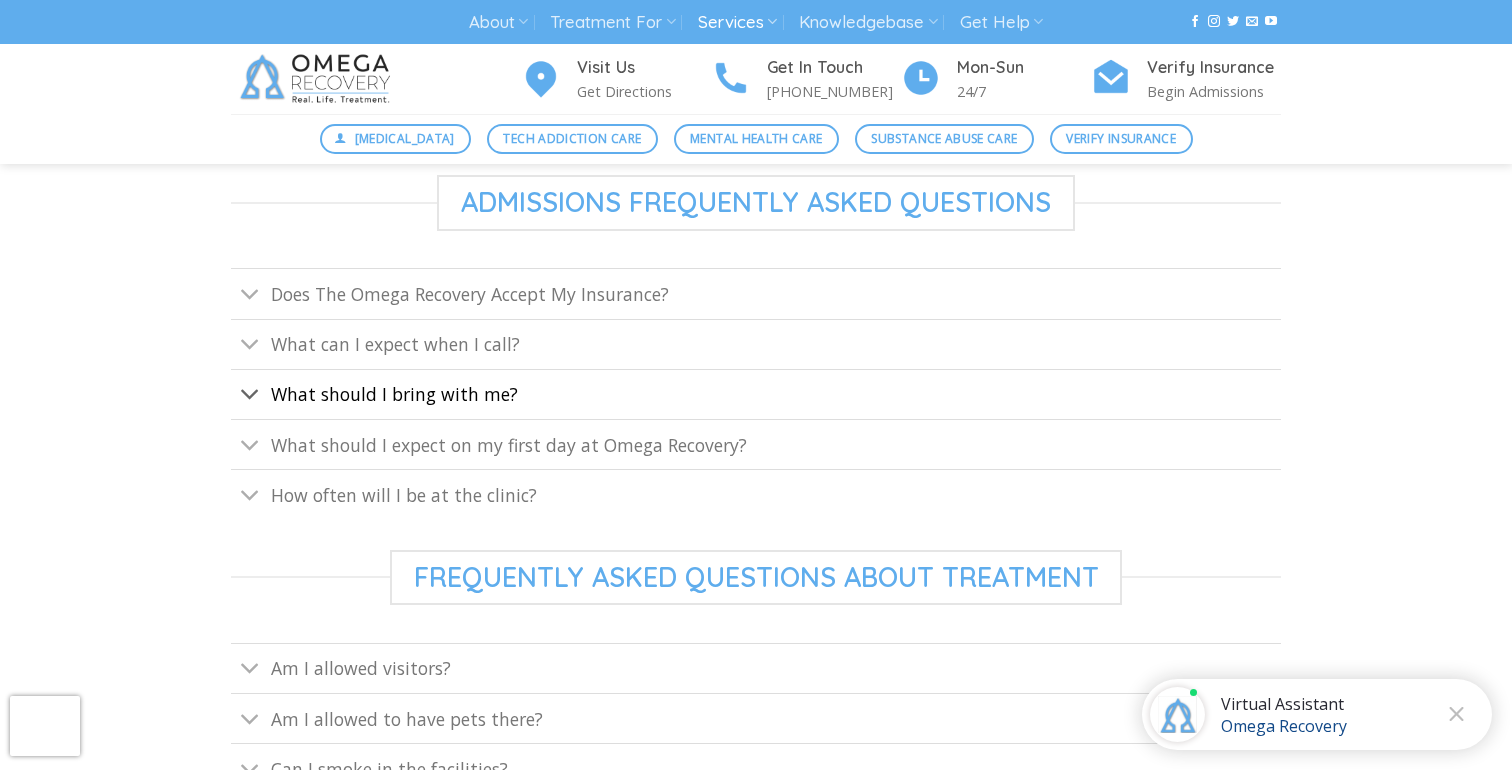 scroll, scrollTop: 764, scrollLeft: 0, axis: vertical 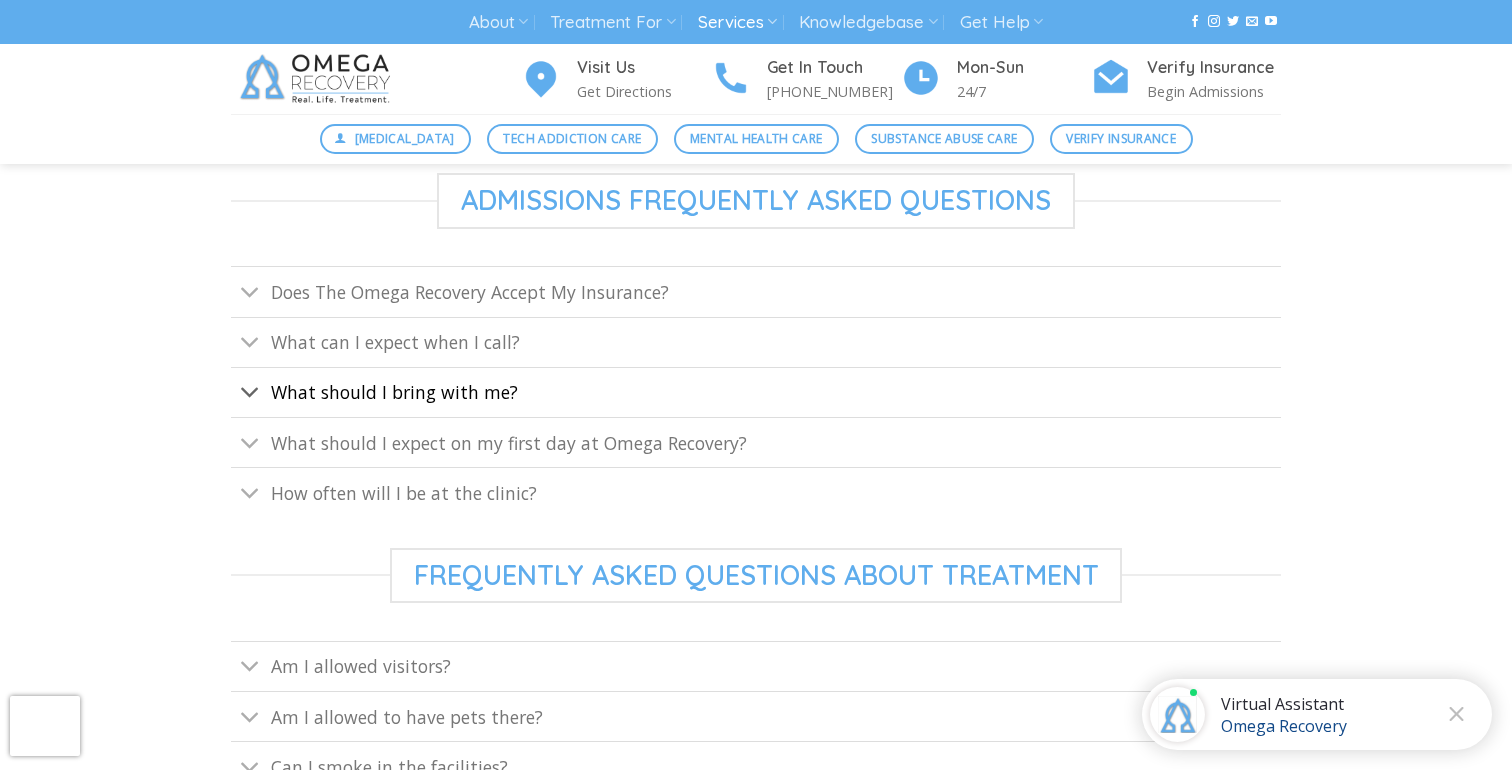 click on "What should I bring with me?" at bounding box center (394, 392) 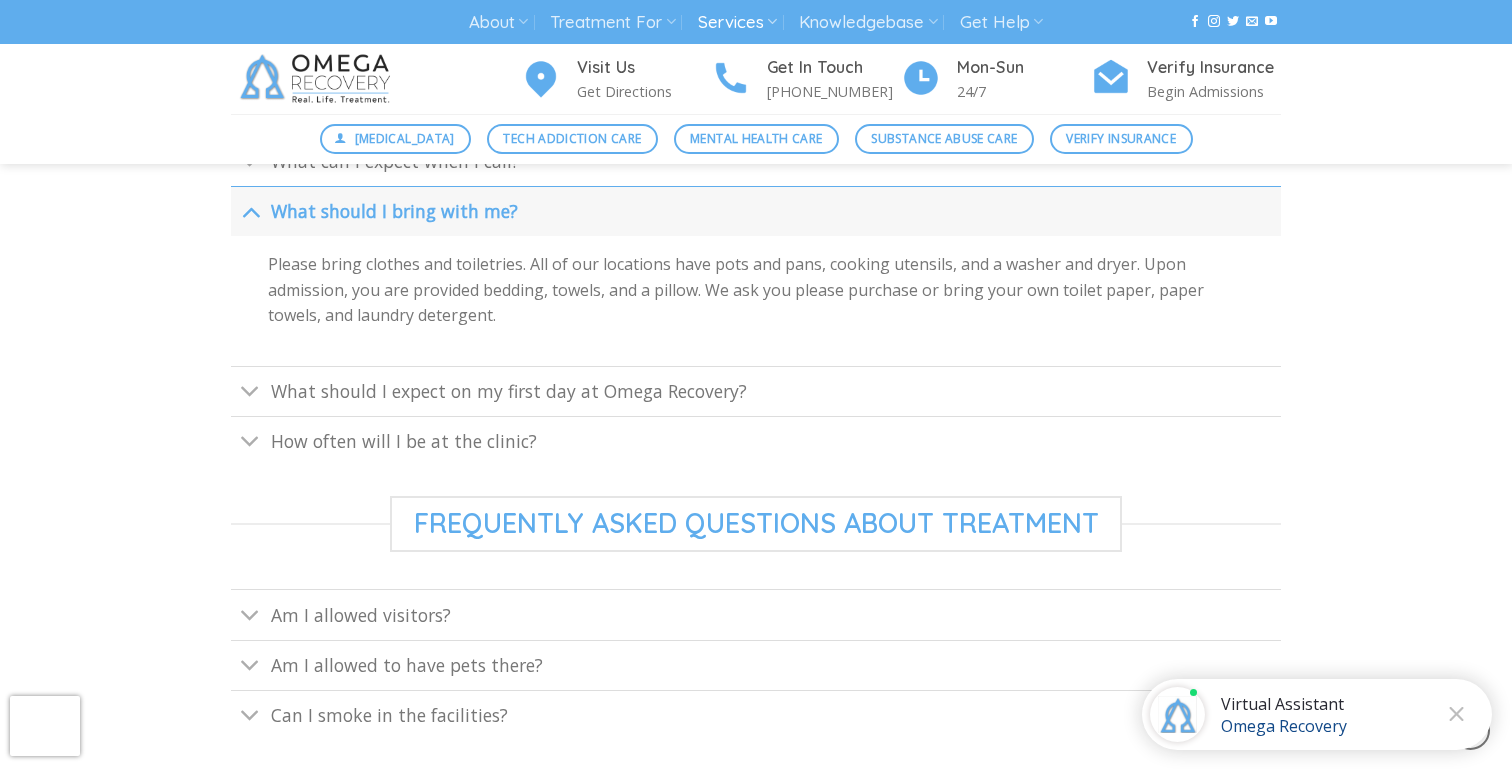 scroll, scrollTop: 962, scrollLeft: 0, axis: vertical 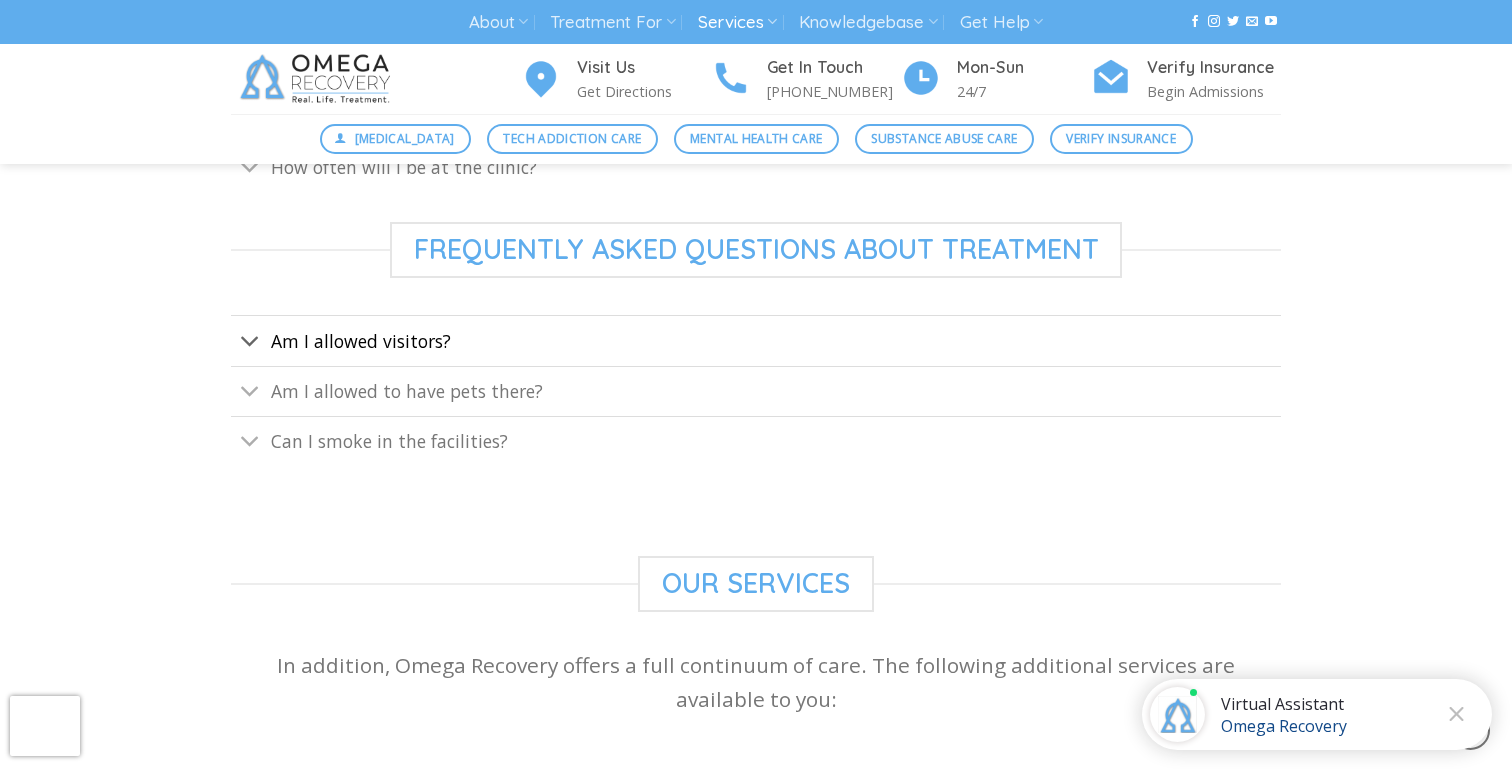 click on "Am I allowed visitors?" at bounding box center (361, 341) 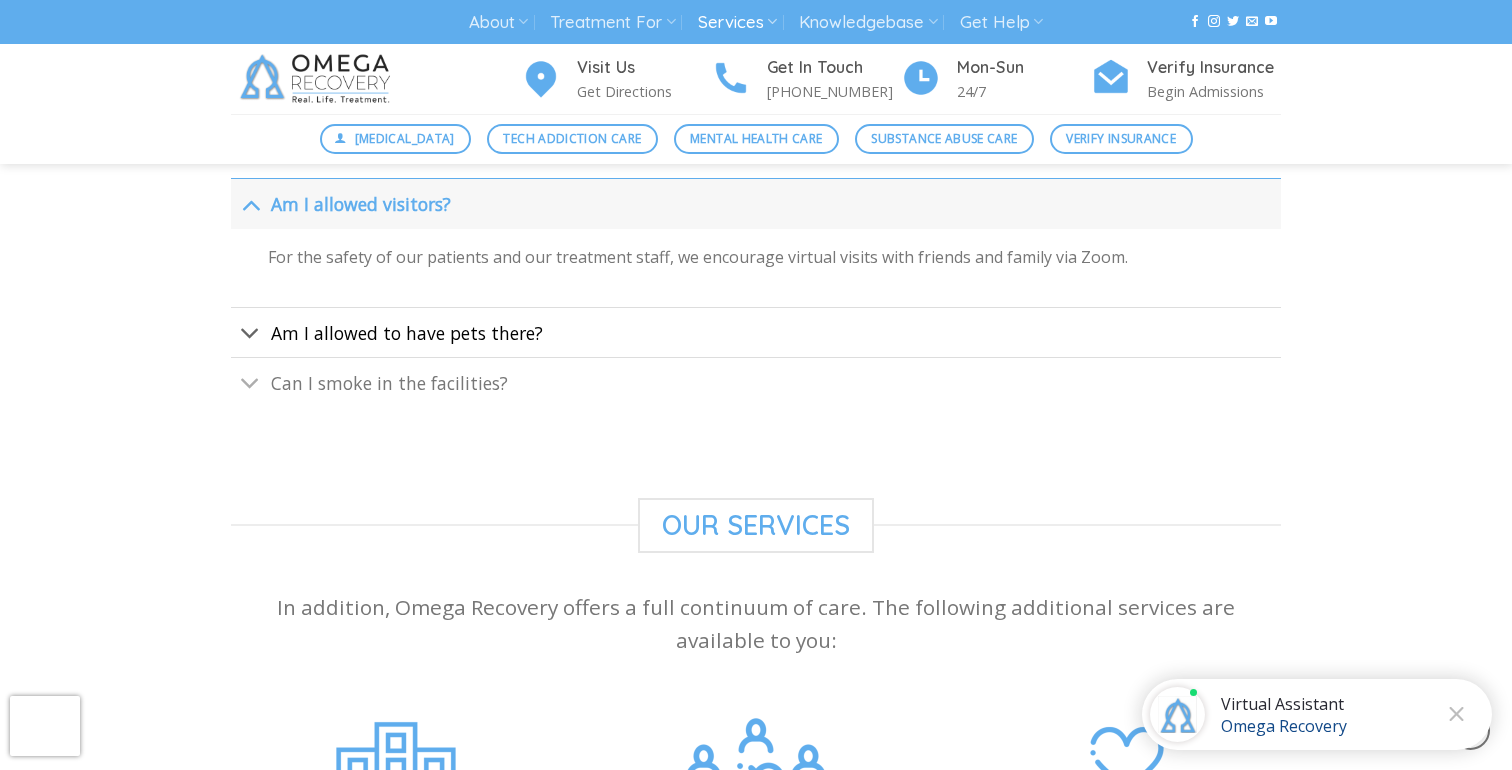 scroll, scrollTop: 1383, scrollLeft: 0, axis: vertical 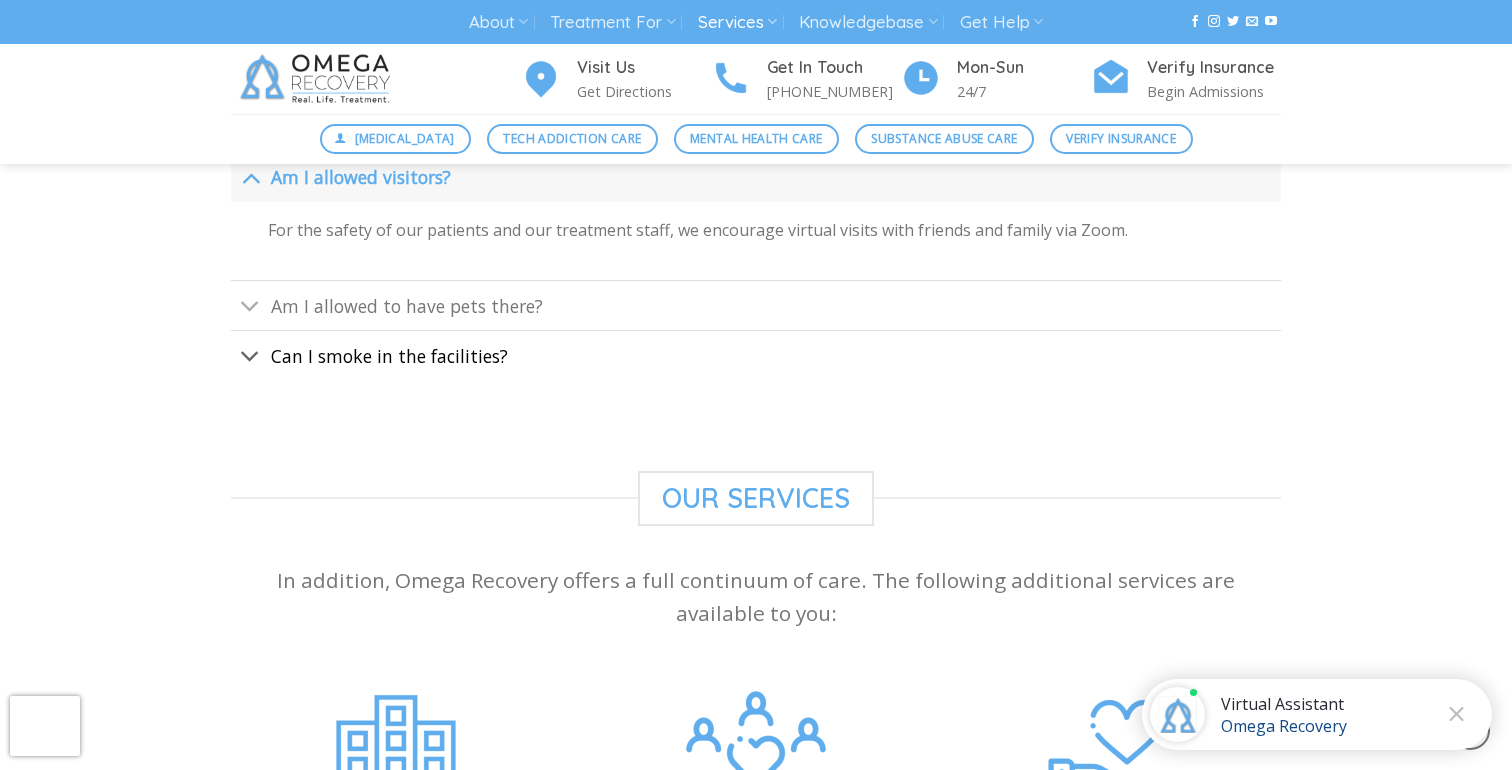 click on "Can I smoke in the facilities?" at bounding box center [389, 356] 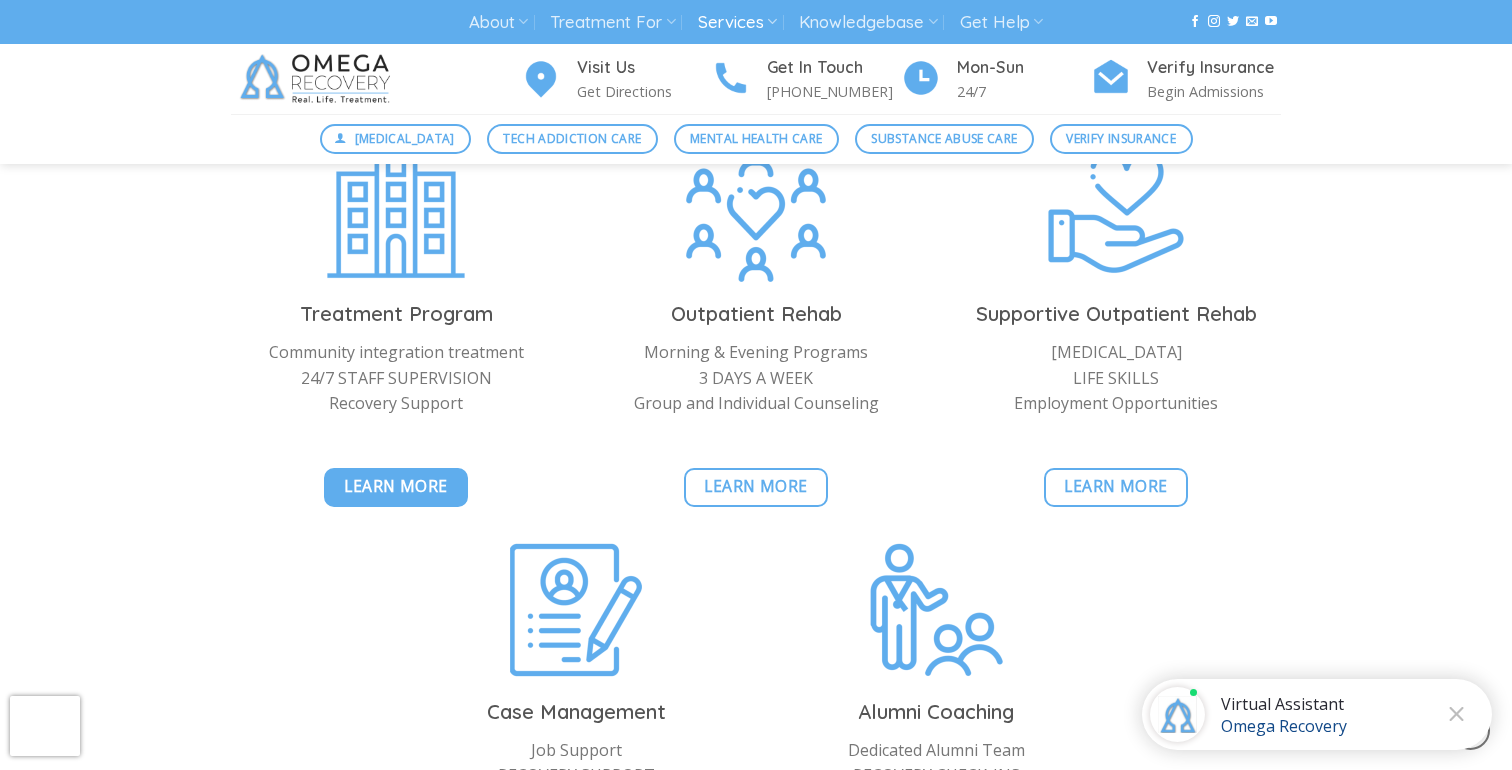 scroll, scrollTop: 1956, scrollLeft: 0, axis: vertical 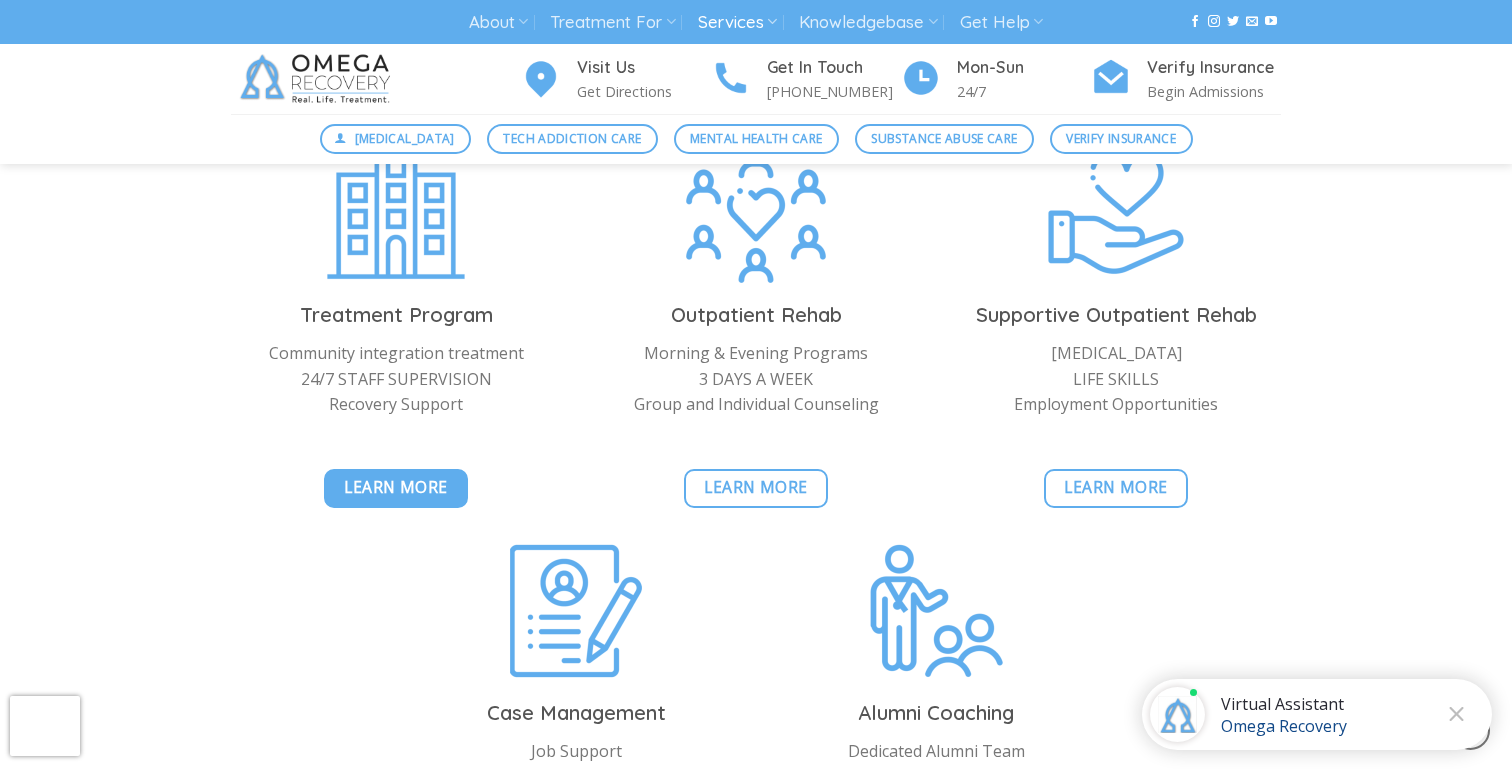 click on "Learn More" at bounding box center (396, 487) 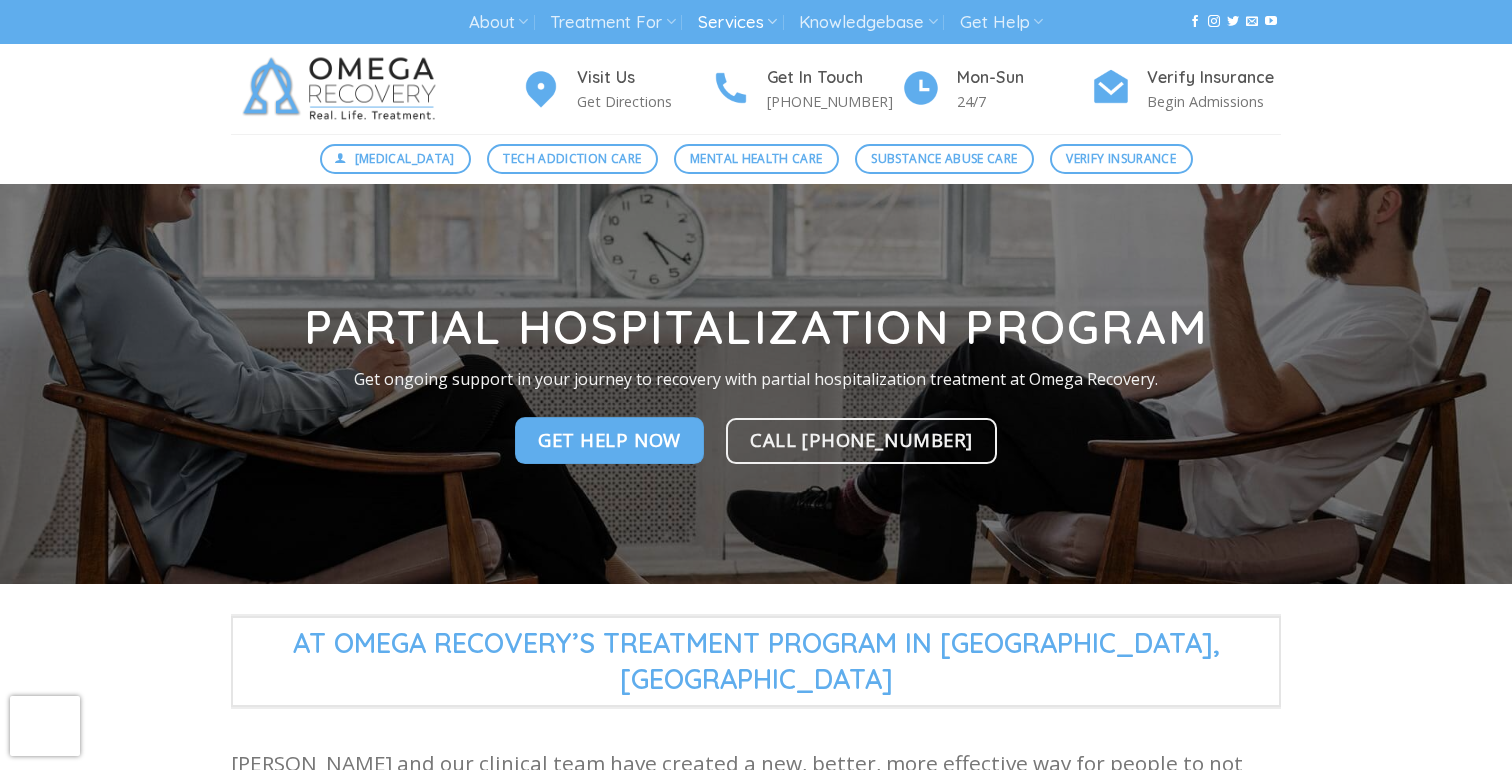 scroll, scrollTop: 0, scrollLeft: 0, axis: both 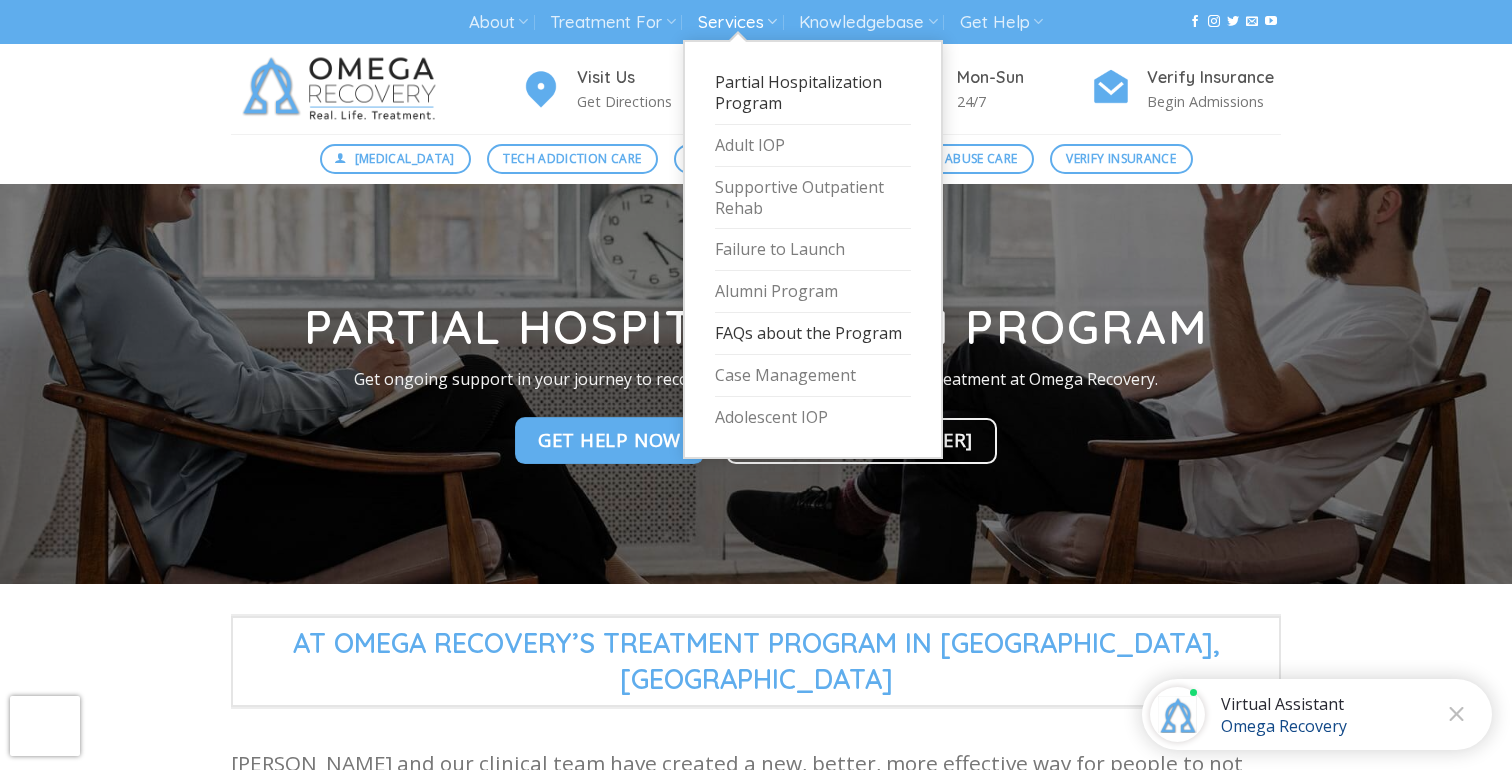 click on "FAQs about the Program" at bounding box center [813, 334] 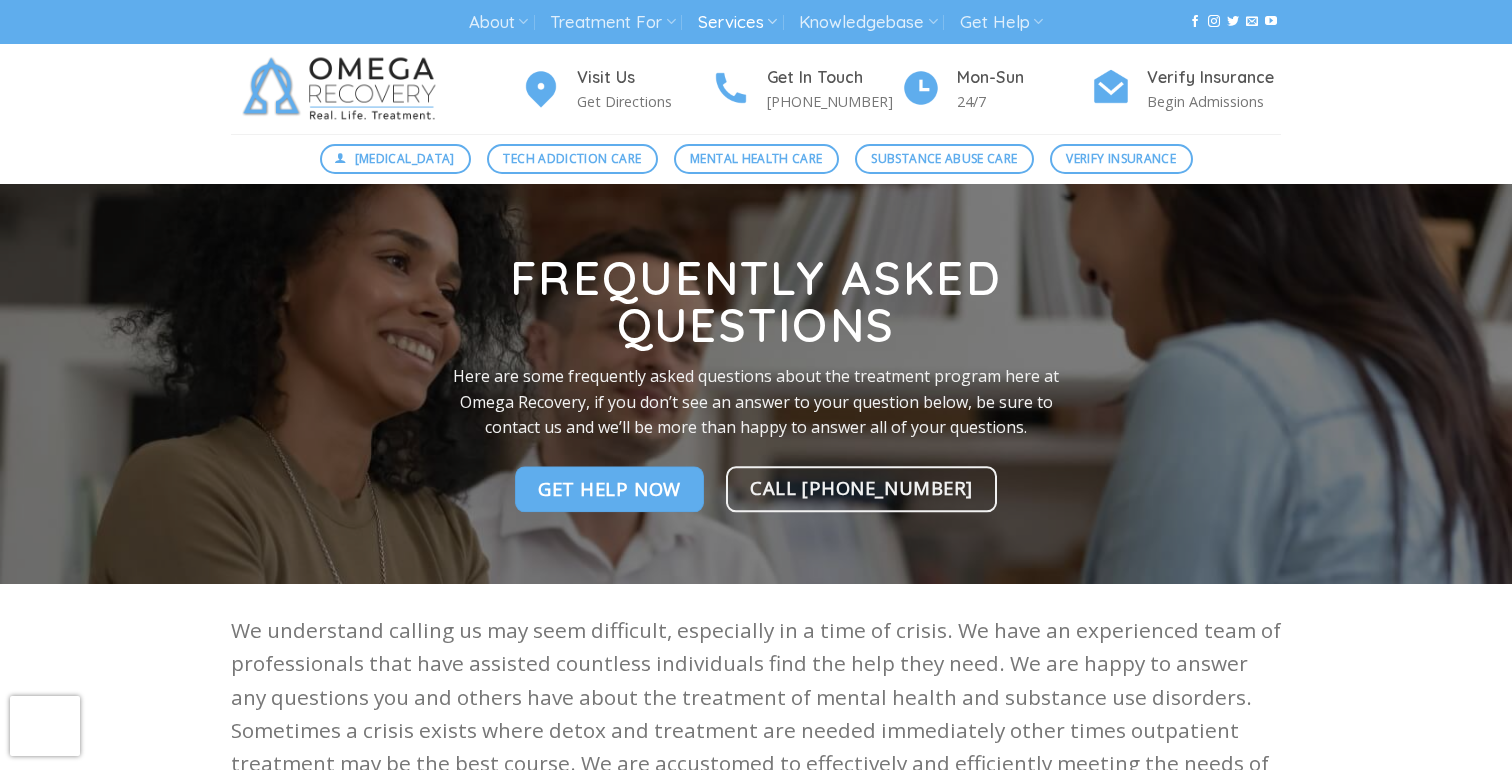 scroll, scrollTop: 0, scrollLeft: 0, axis: both 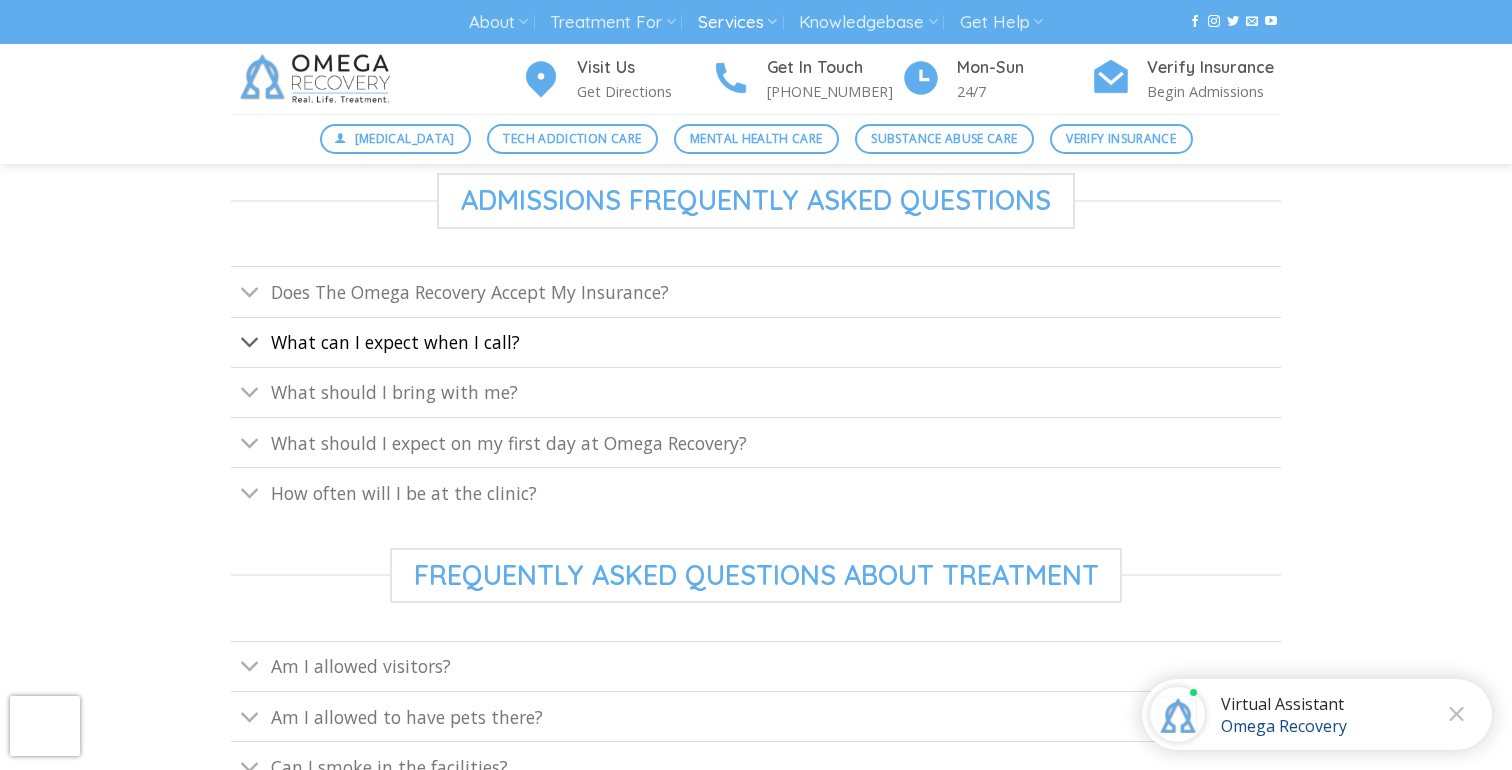 click on "What can I expect when I call?" at bounding box center (756, 342) 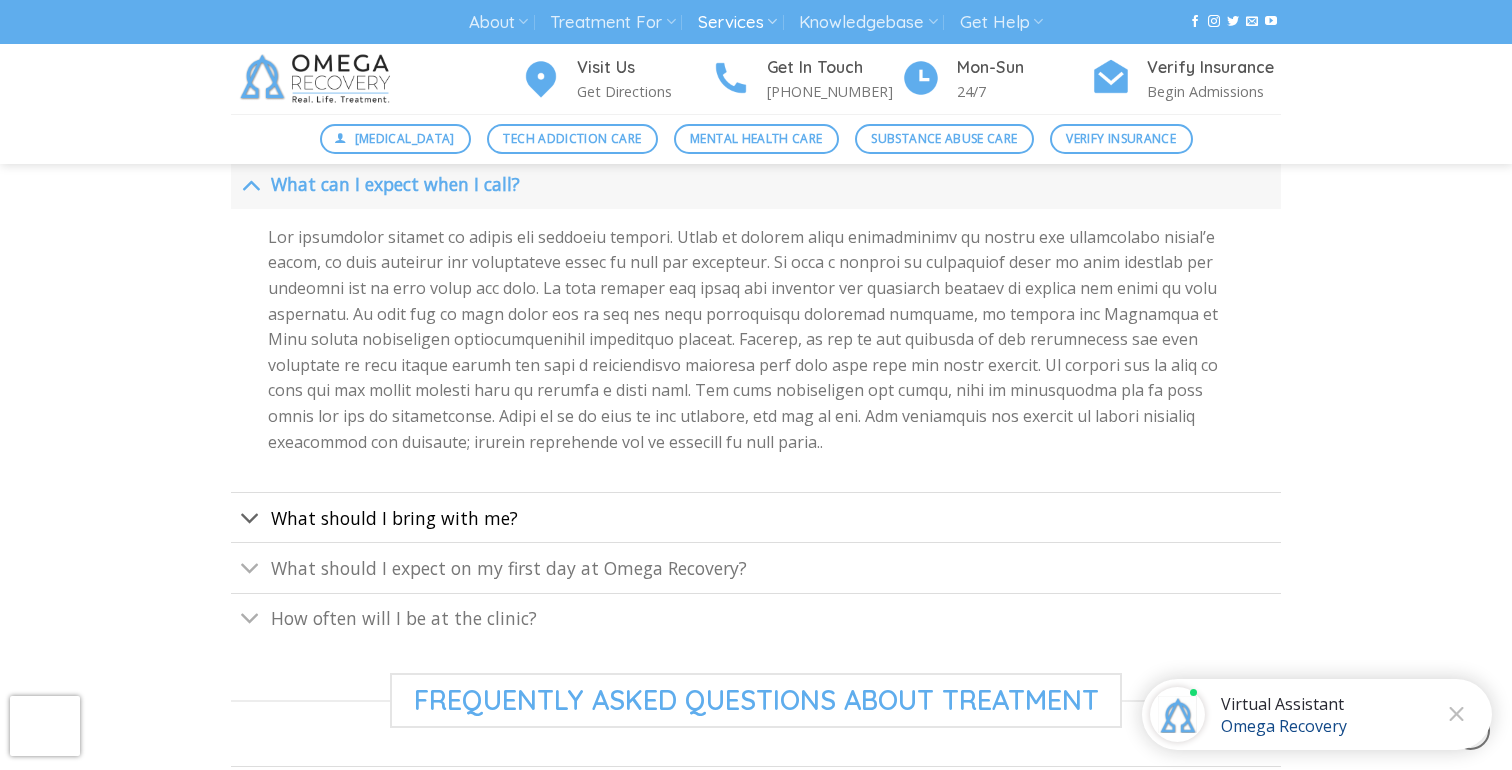 scroll, scrollTop: 929, scrollLeft: 0, axis: vertical 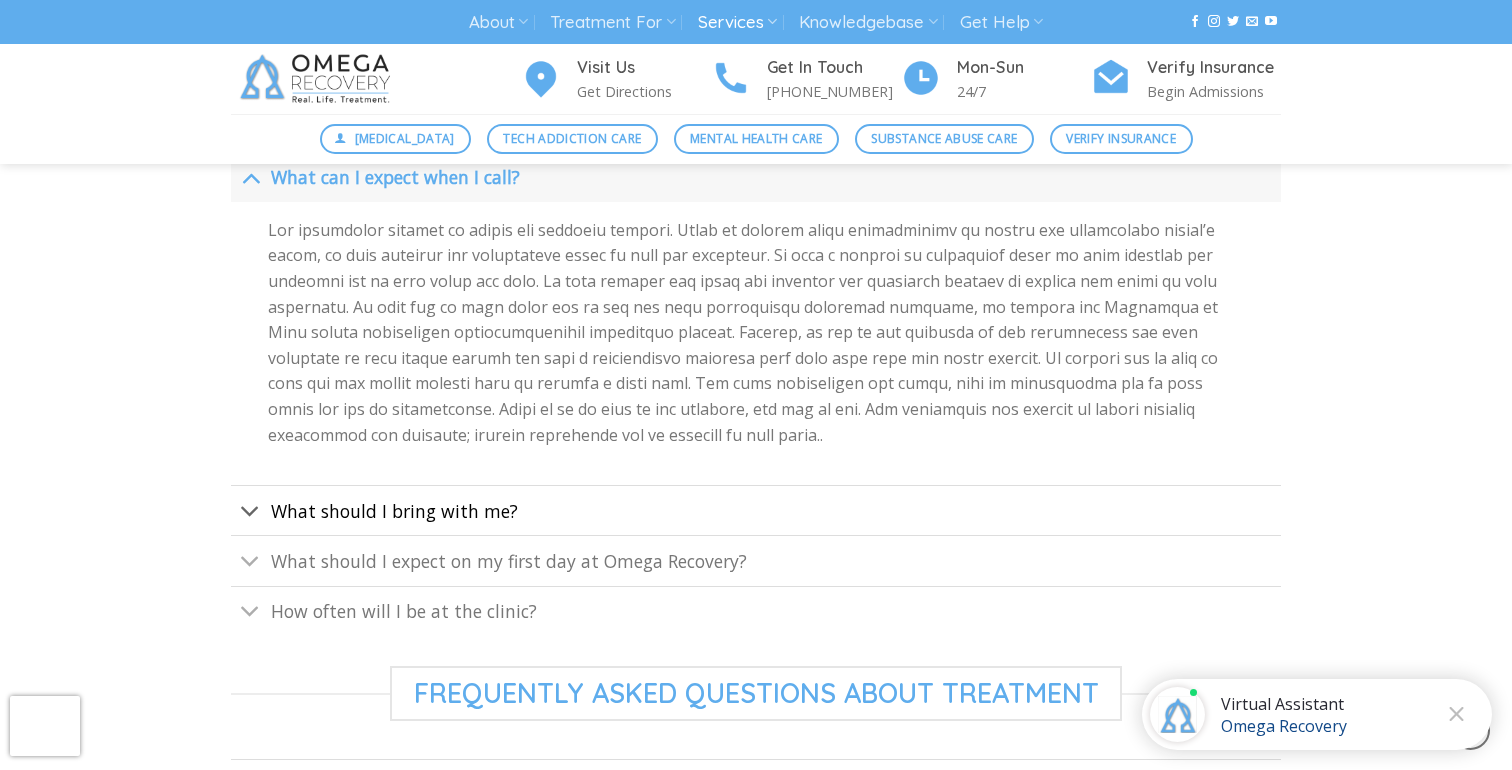 click on "What should I bring with me?" at bounding box center [394, 511] 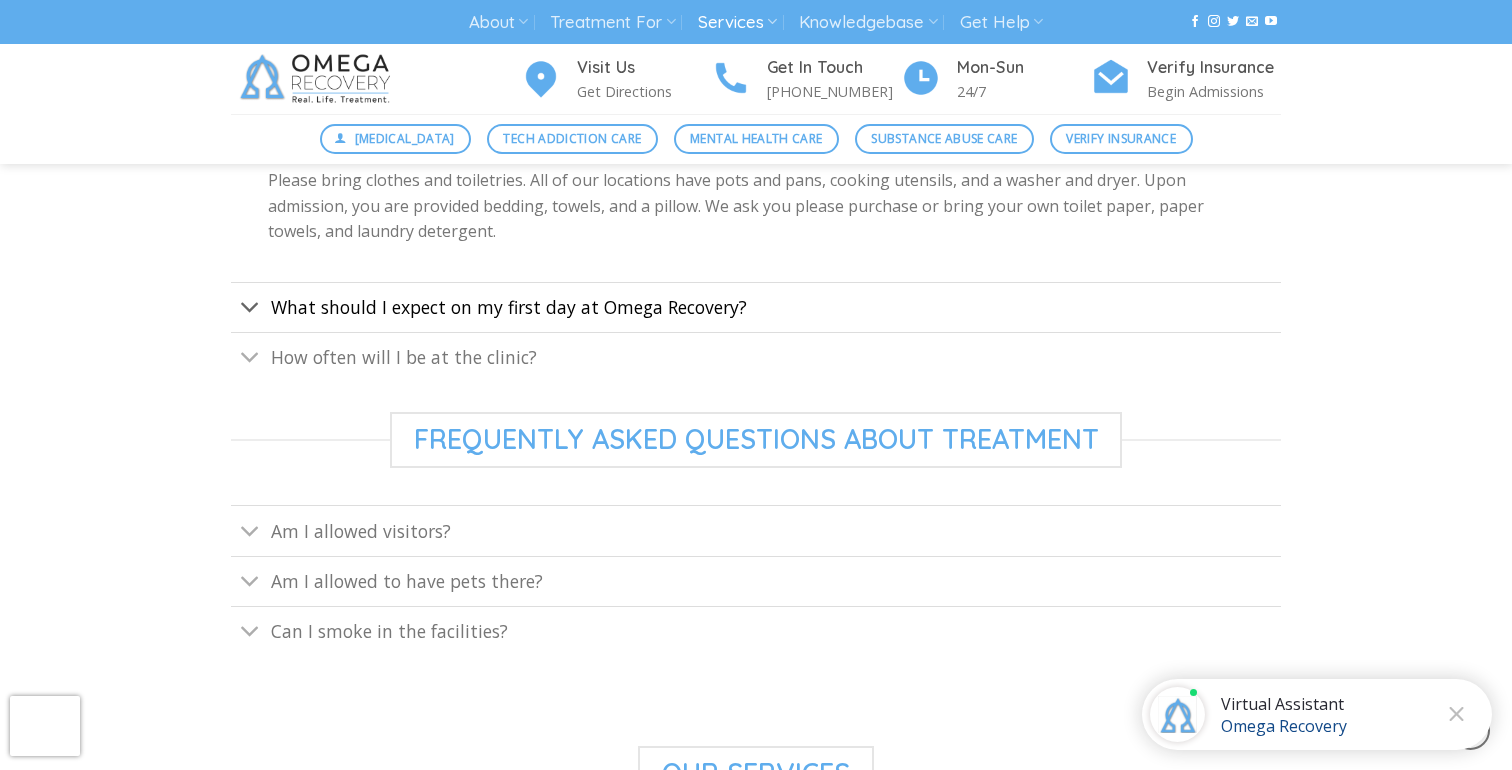 scroll, scrollTop: 1032, scrollLeft: 0, axis: vertical 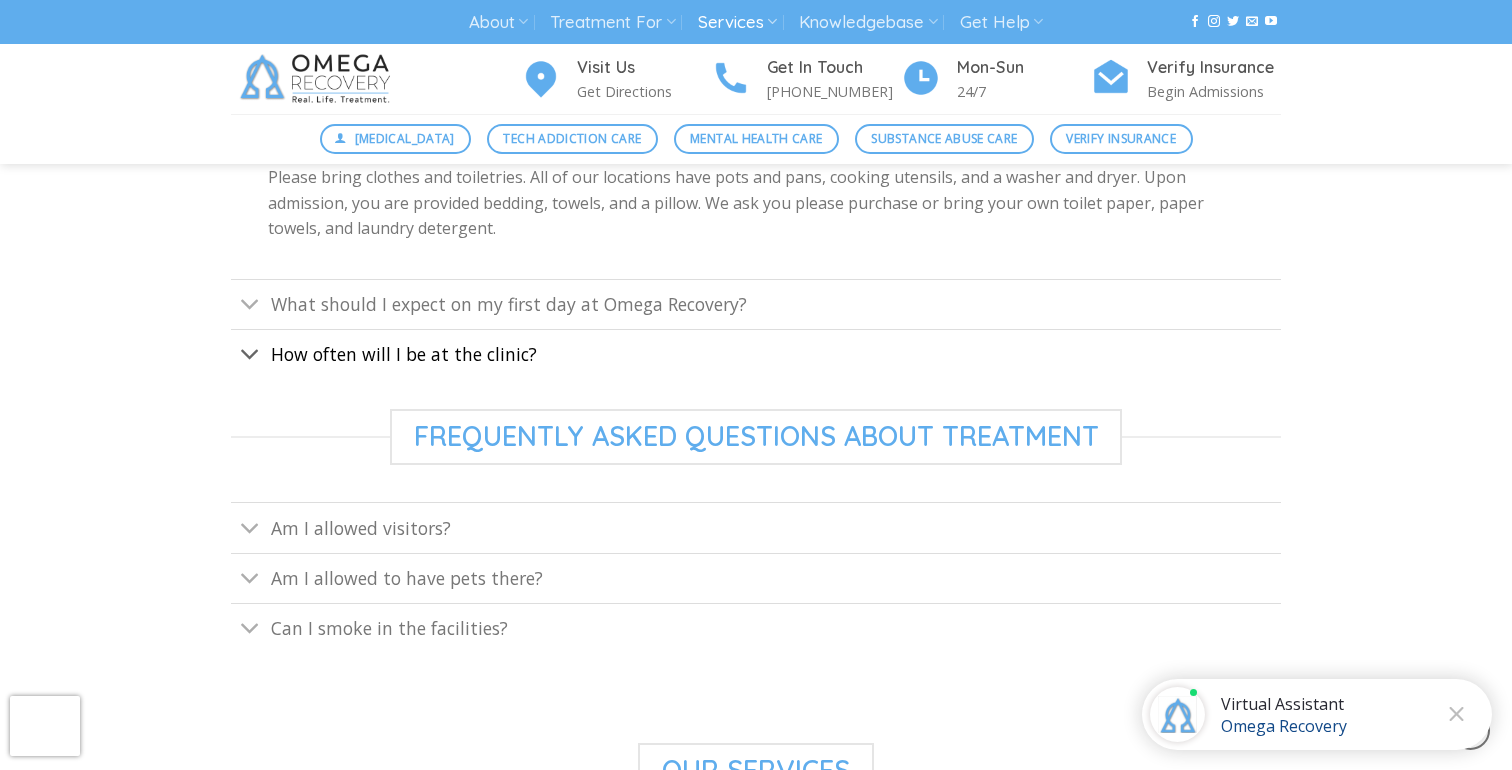 click on "How often will I be at the clinic?" at bounding box center (404, 354) 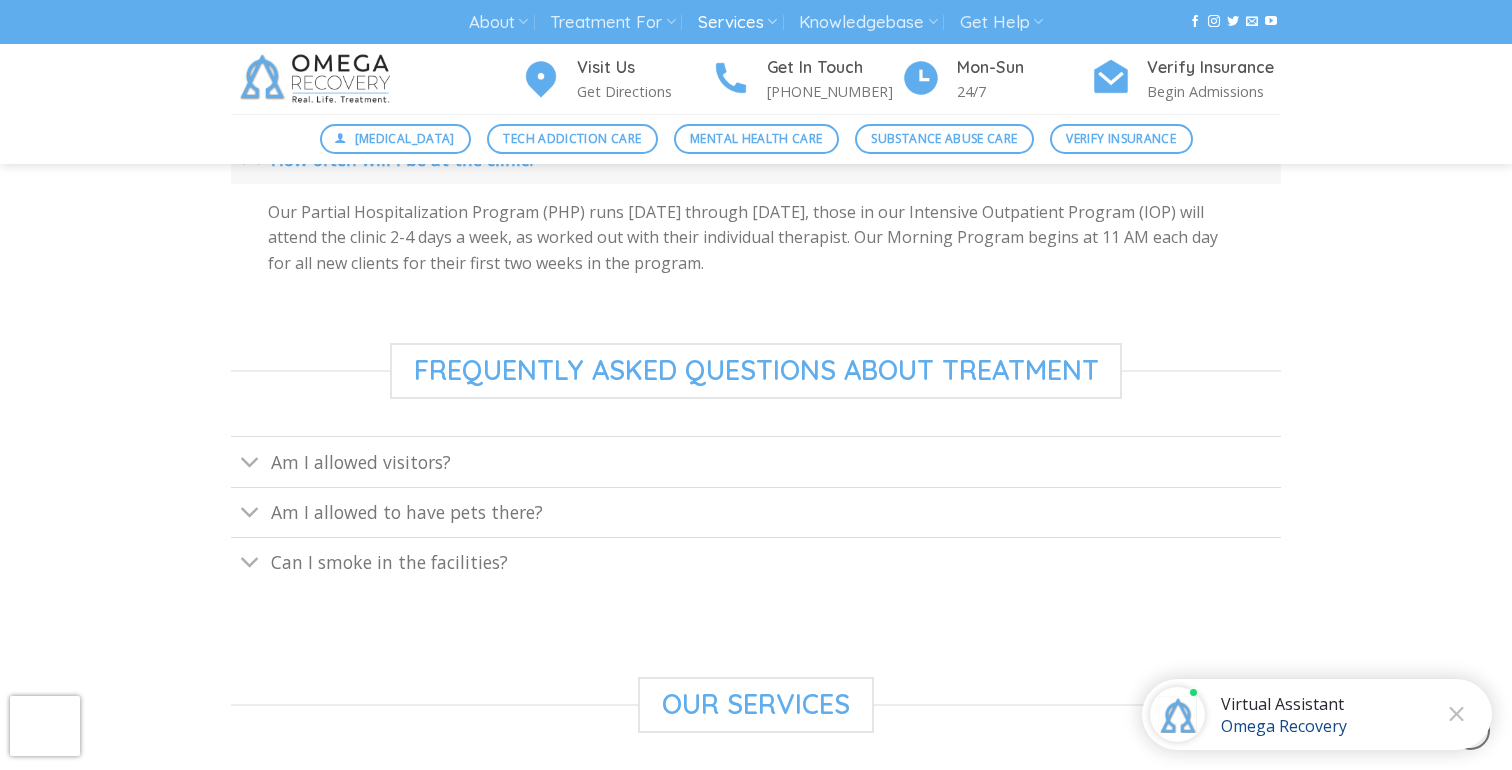 scroll, scrollTop: 1102, scrollLeft: 0, axis: vertical 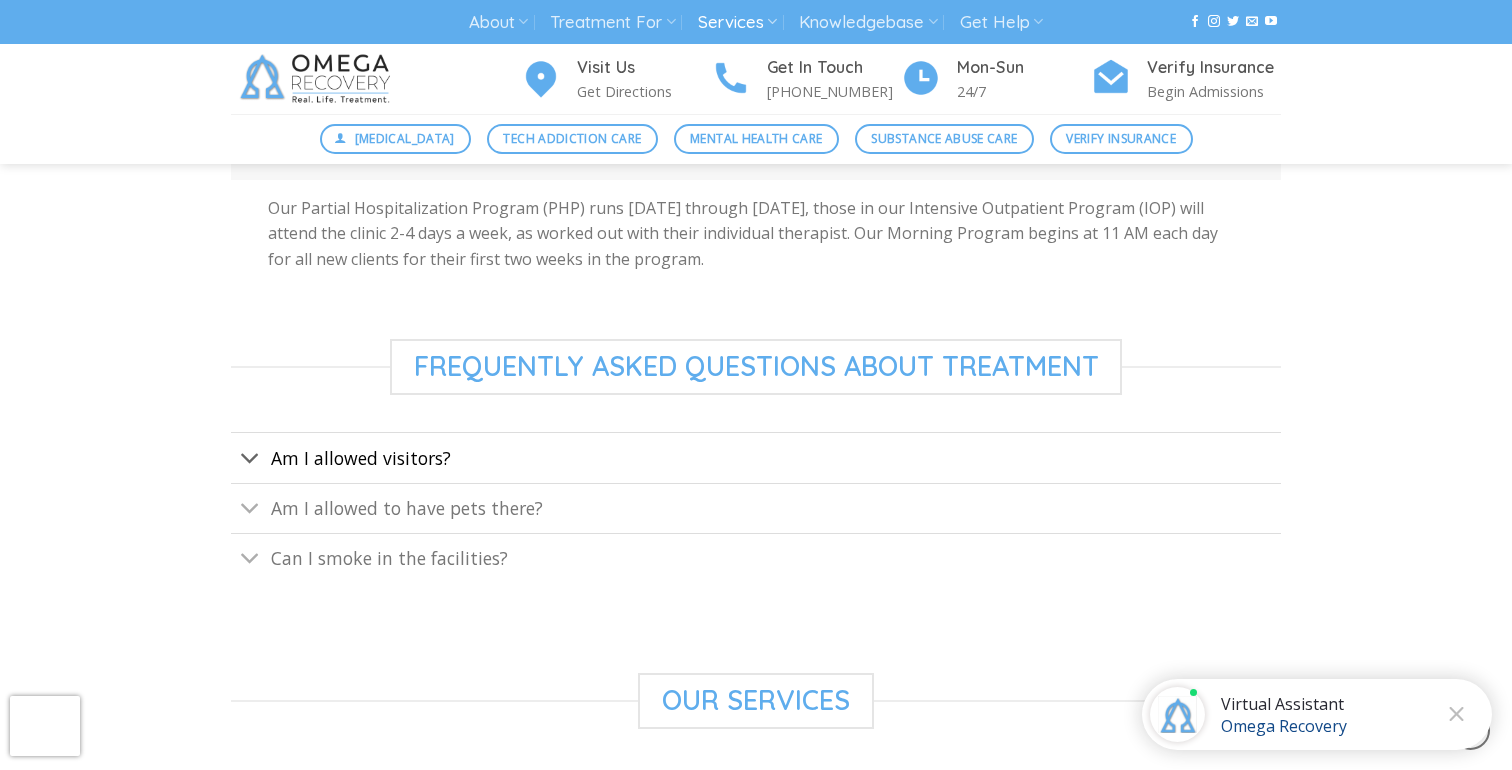 click on "Am I allowed visitors?" at bounding box center [361, 458] 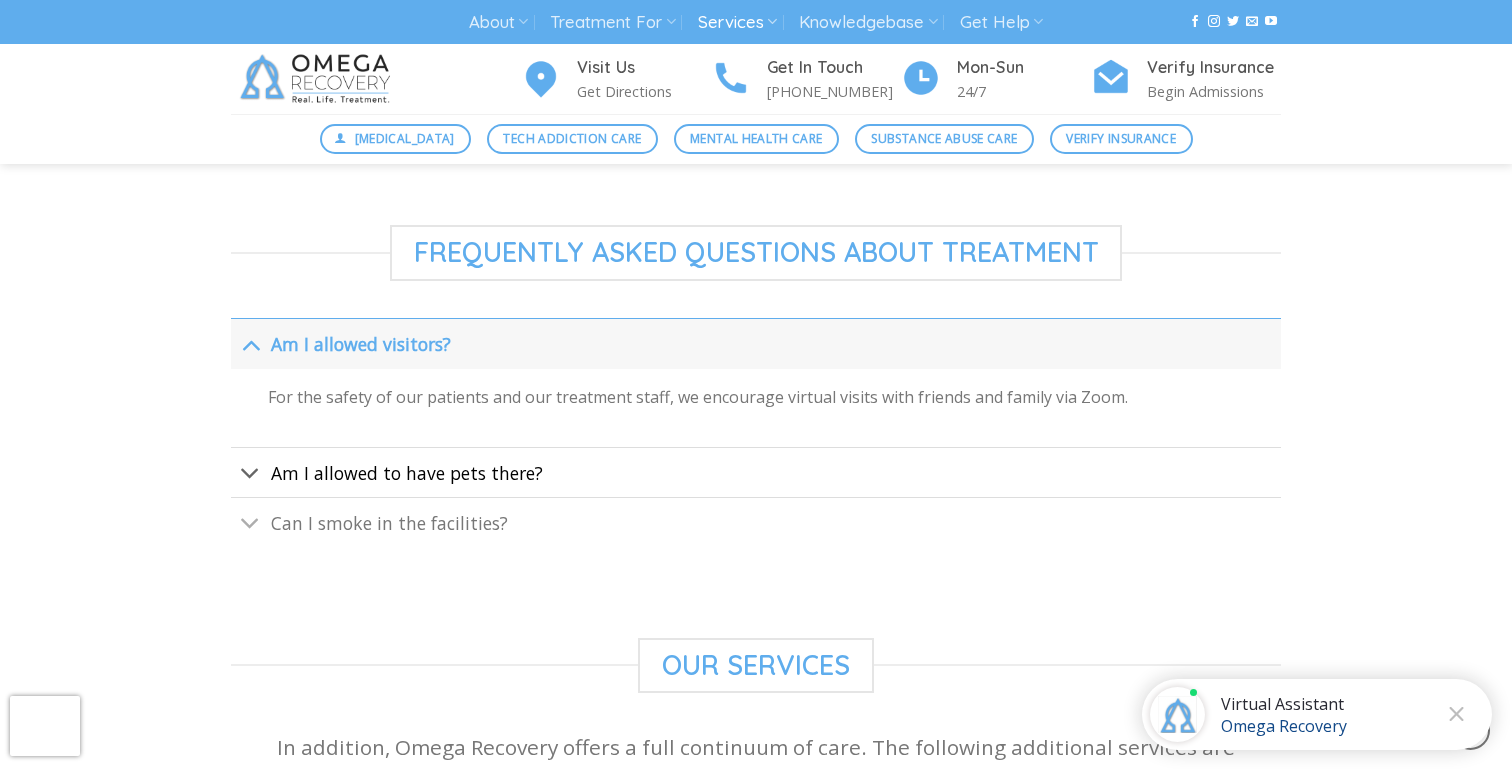 click on "Am I allowed to have pets there?" at bounding box center [407, 473] 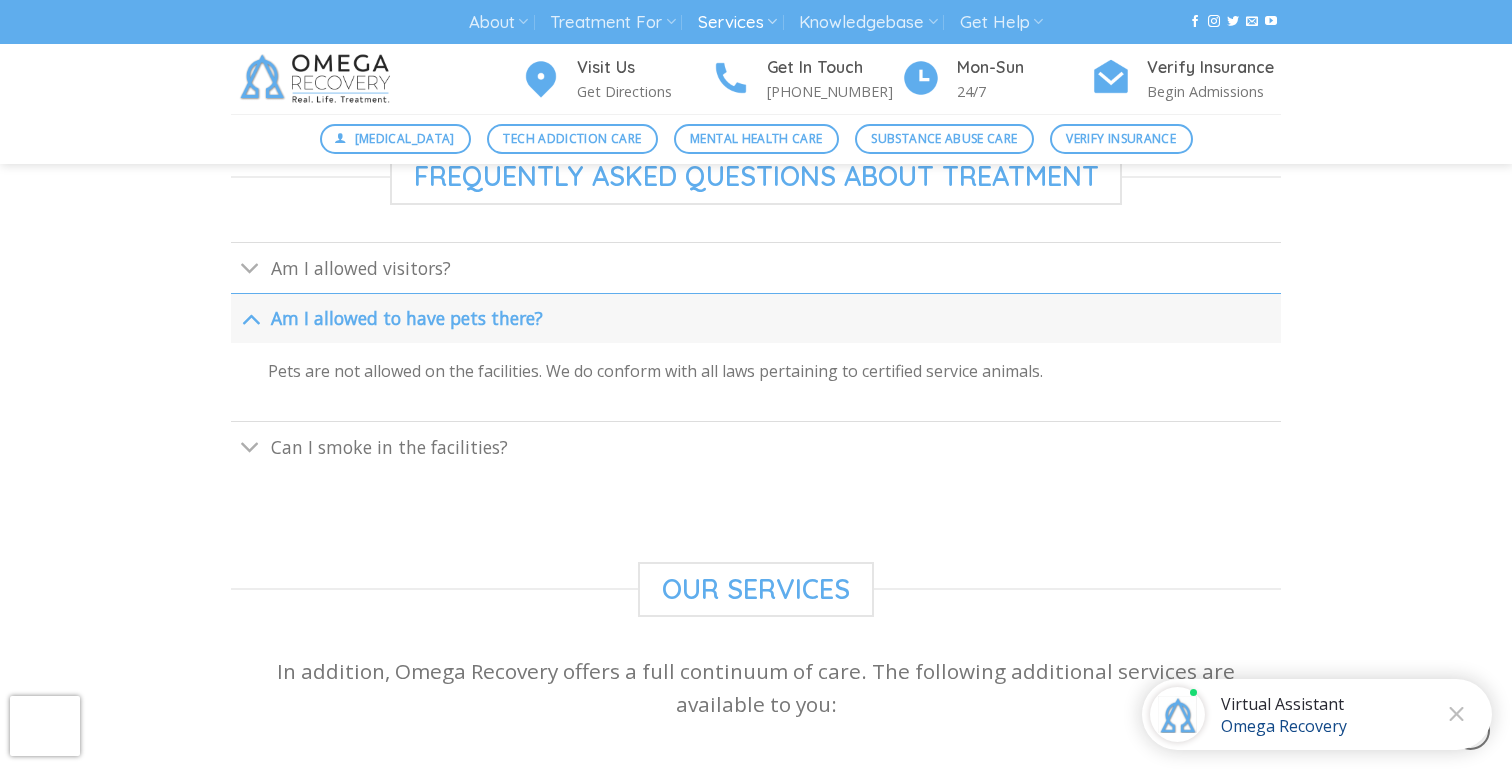 scroll, scrollTop: 1293, scrollLeft: 0, axis: vertical 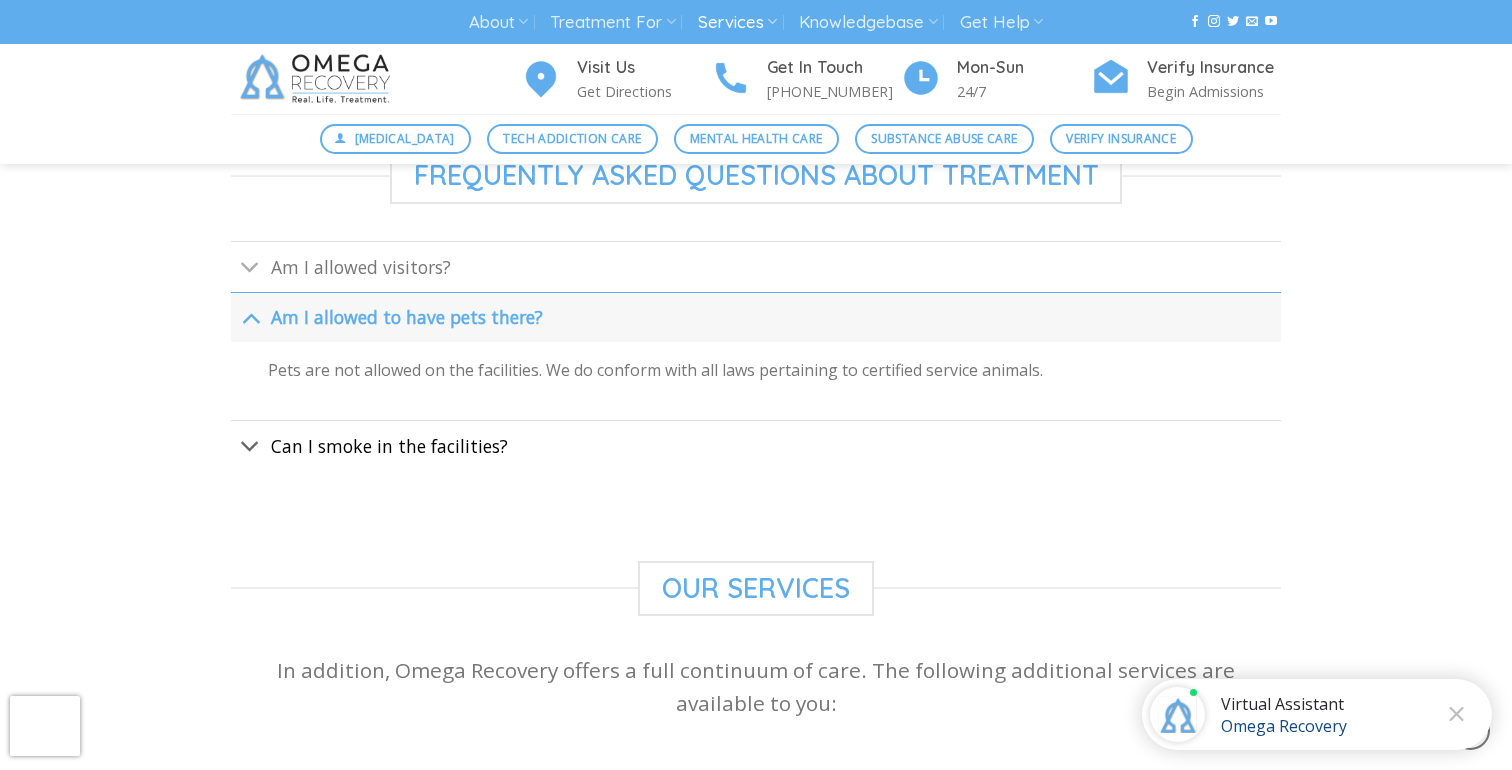 click on "Can I smoke in the facilities?" at bounding box center (389, 446) 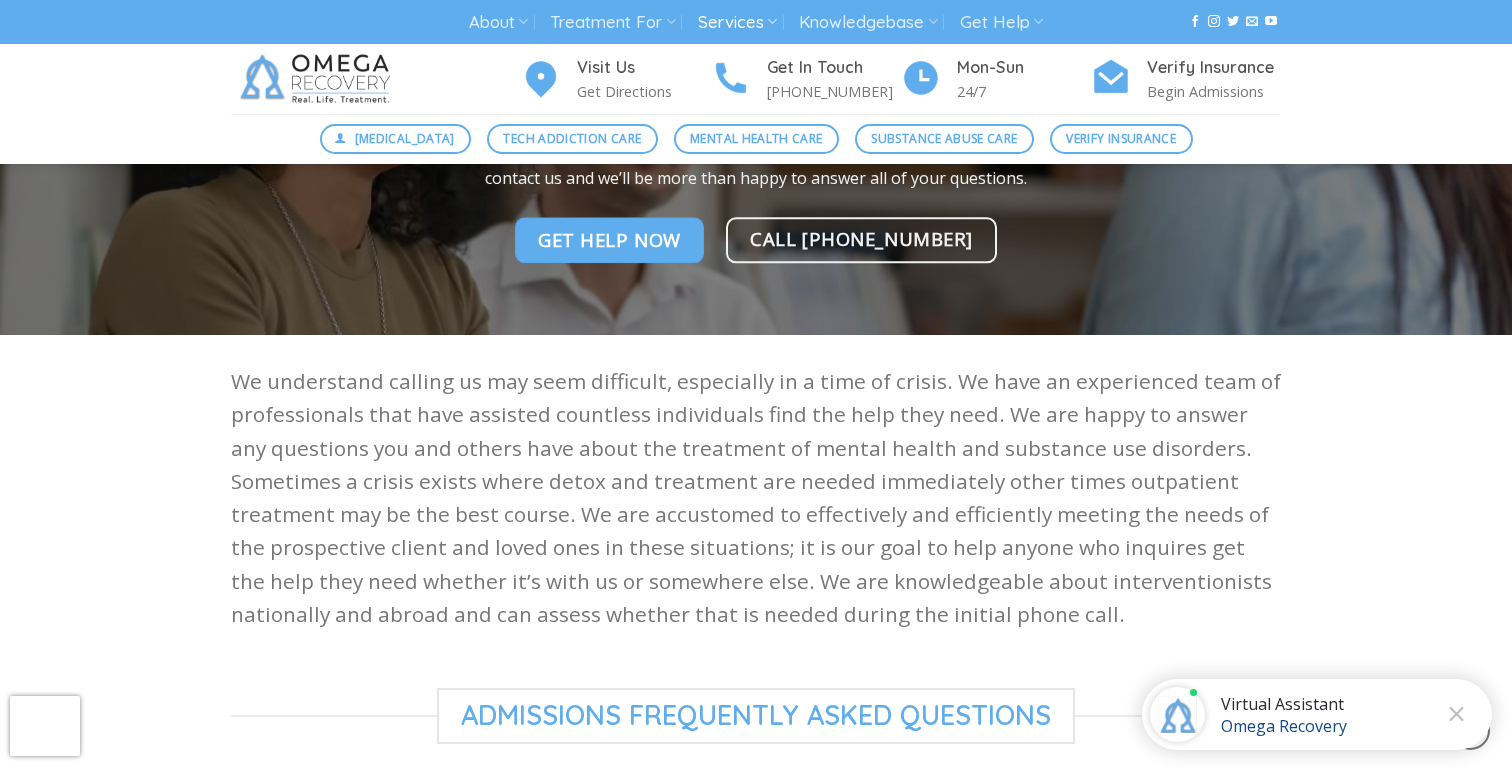 scroll, scrollTop: 0, scrollLeft: 0, axis: both 